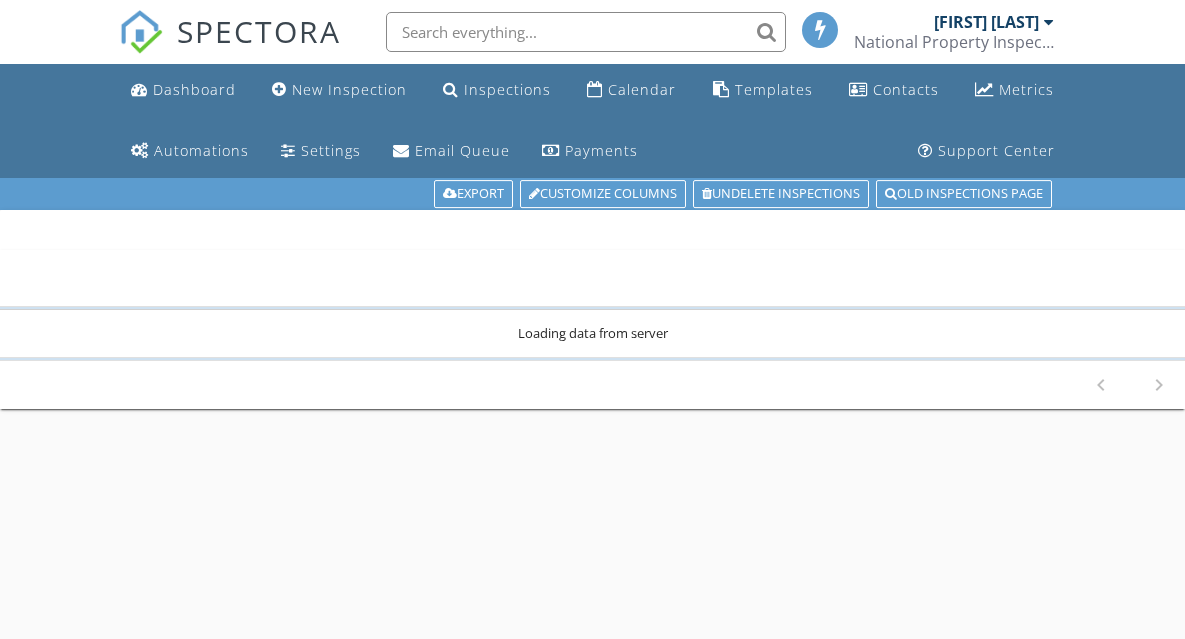scroll, scrollTop: 0, scrollLeft: 0, axis: both 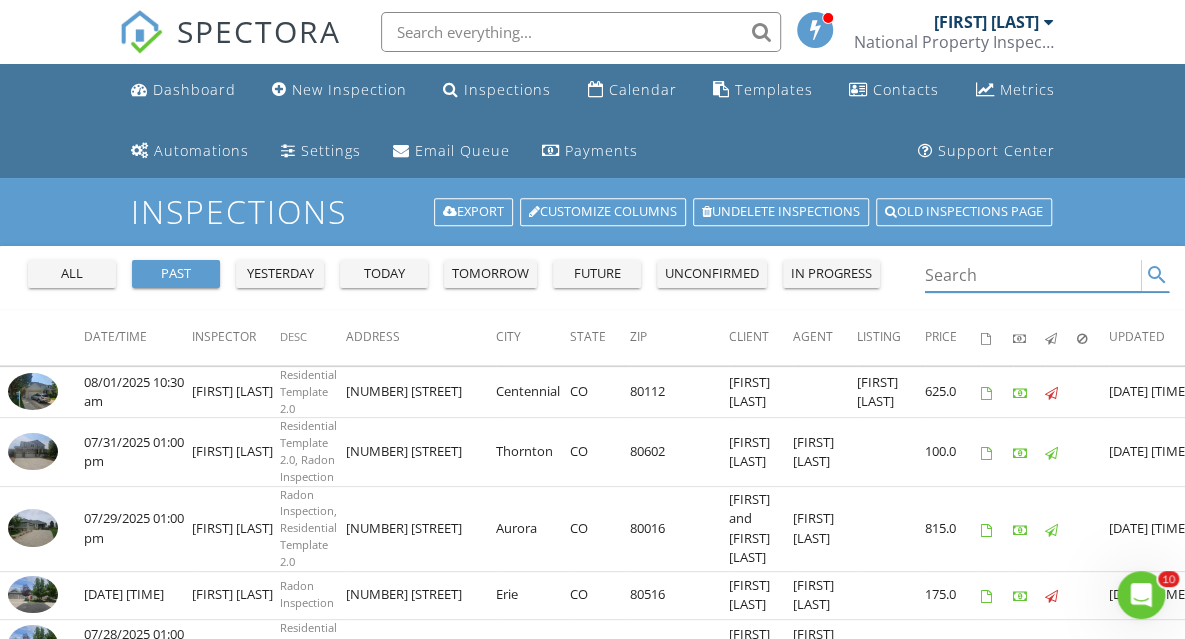 click at bounding box center [1033, 275] 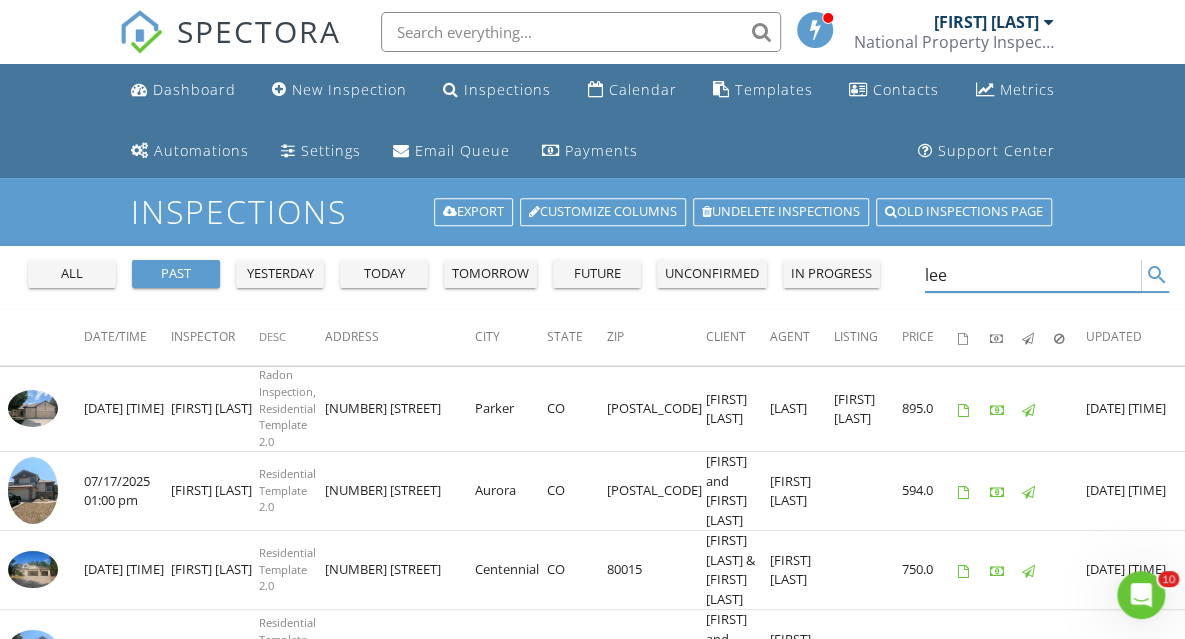 scroll, scrollTop: 559, scrollLeft: 0, axis: vertical 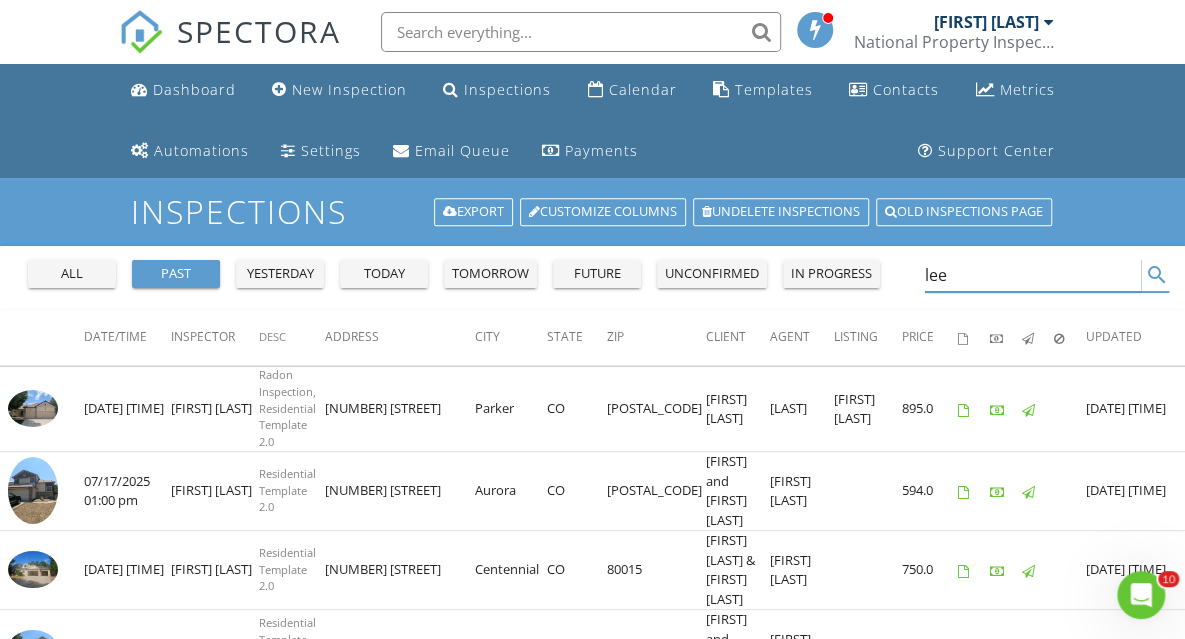 drag, startPoint x: 952, startPoint y: 271, endPoint x: 794, endPoint y: 264, distance: 158.15498 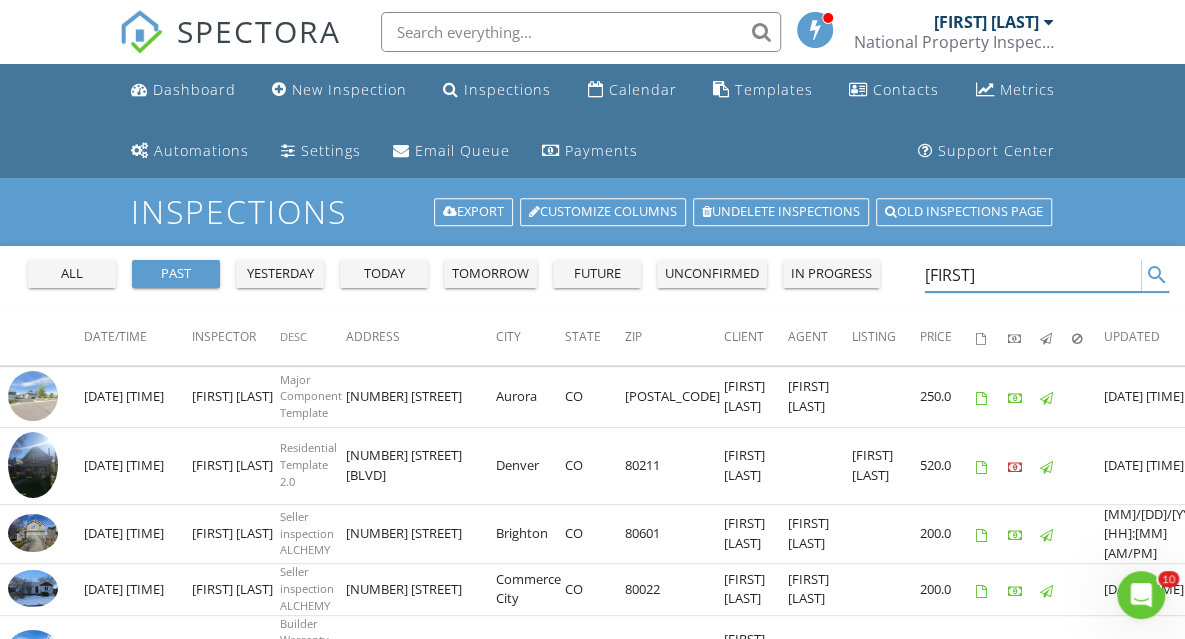 scroll, scrollTop: 559, scrollLeft: 0, axis: vertical 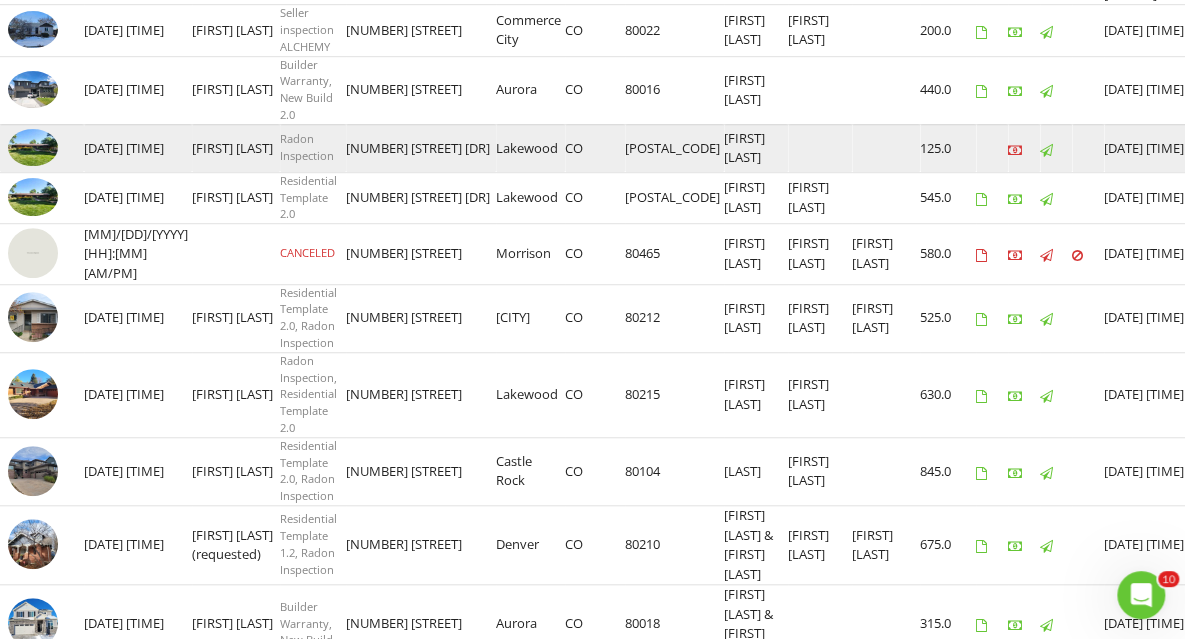 type on "jennifer" 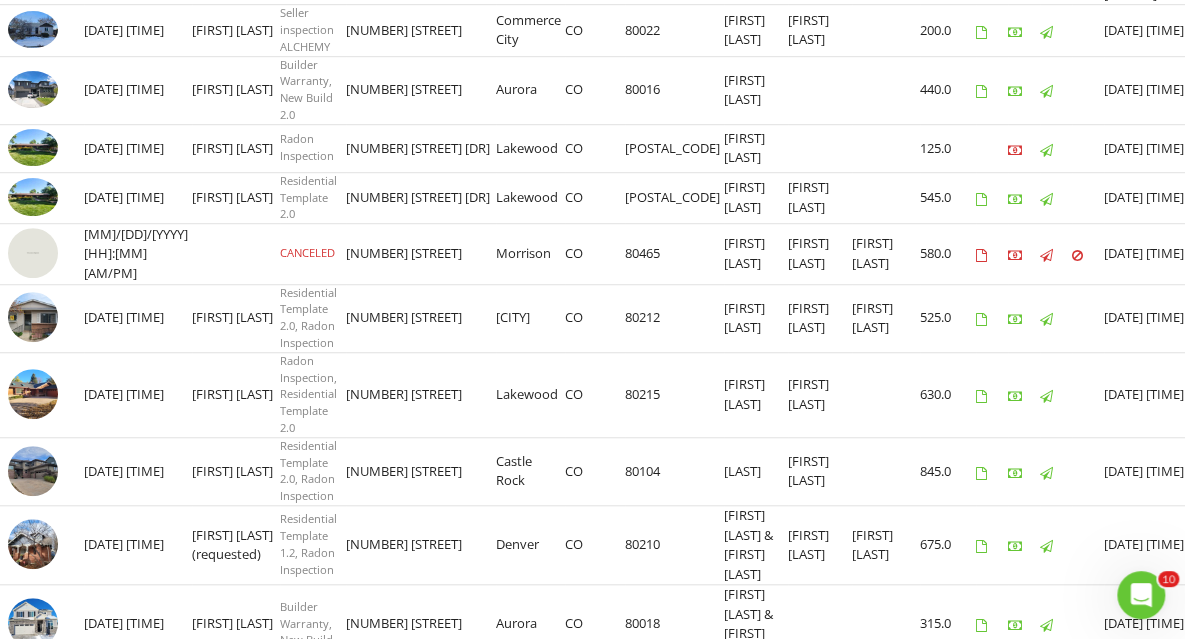 scroll, scrollTop: 0, scrollLeft: 0, axis: both 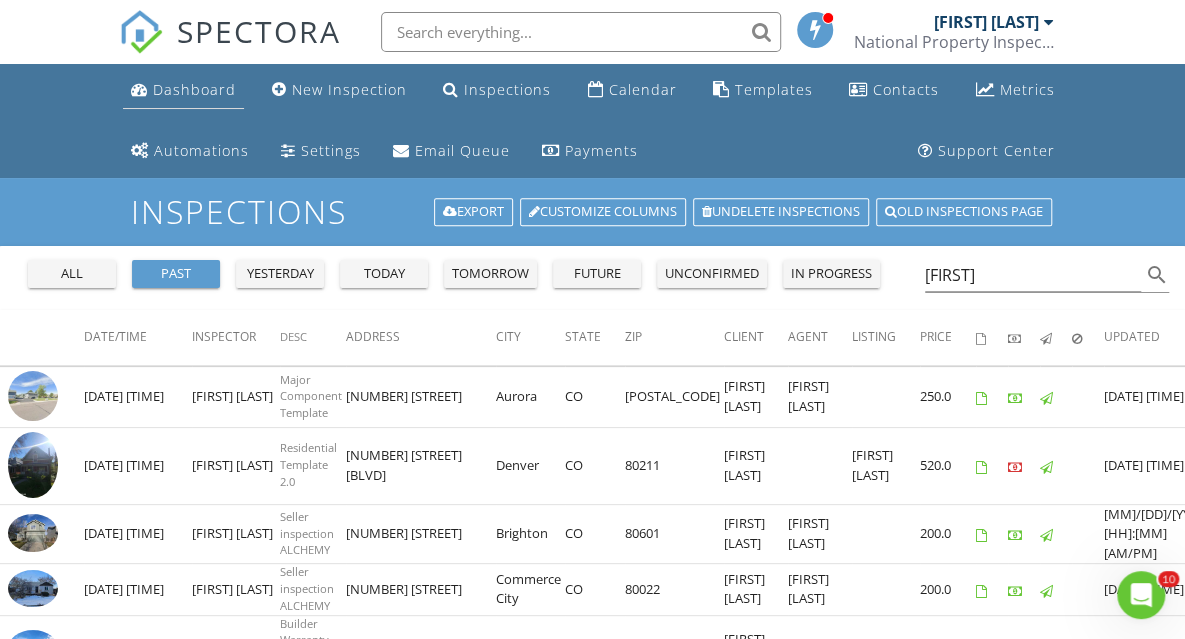 click on "Dashboard" at bounding box center (183, 90) 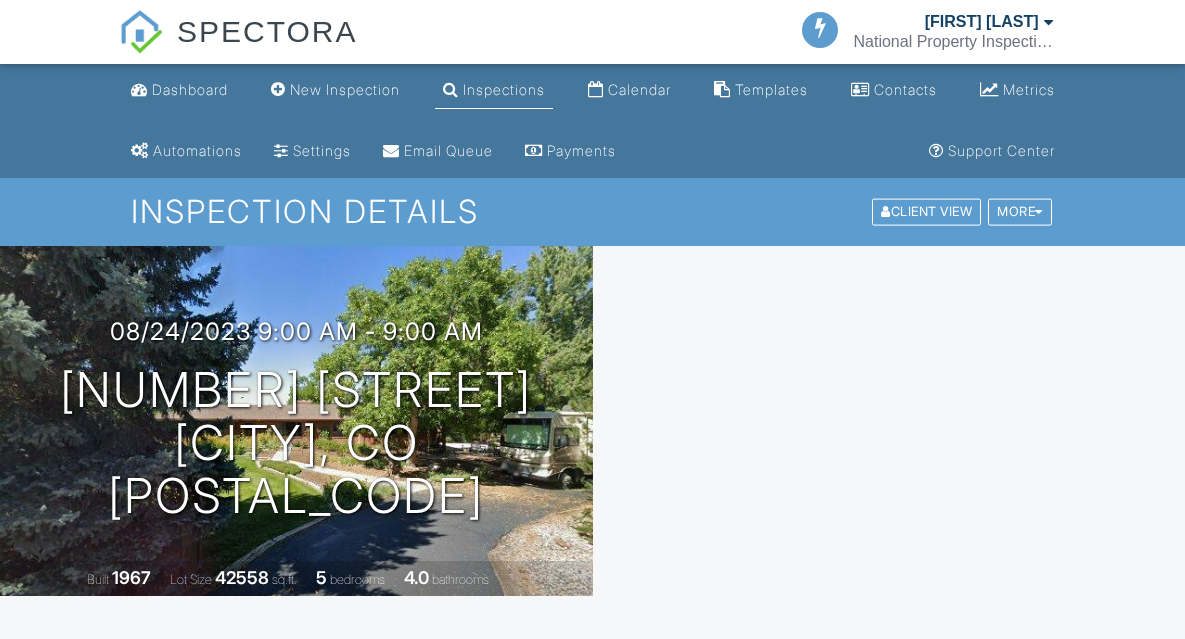 scroll, scrollTop: 559, scrollLeft: 0, axis: vertical 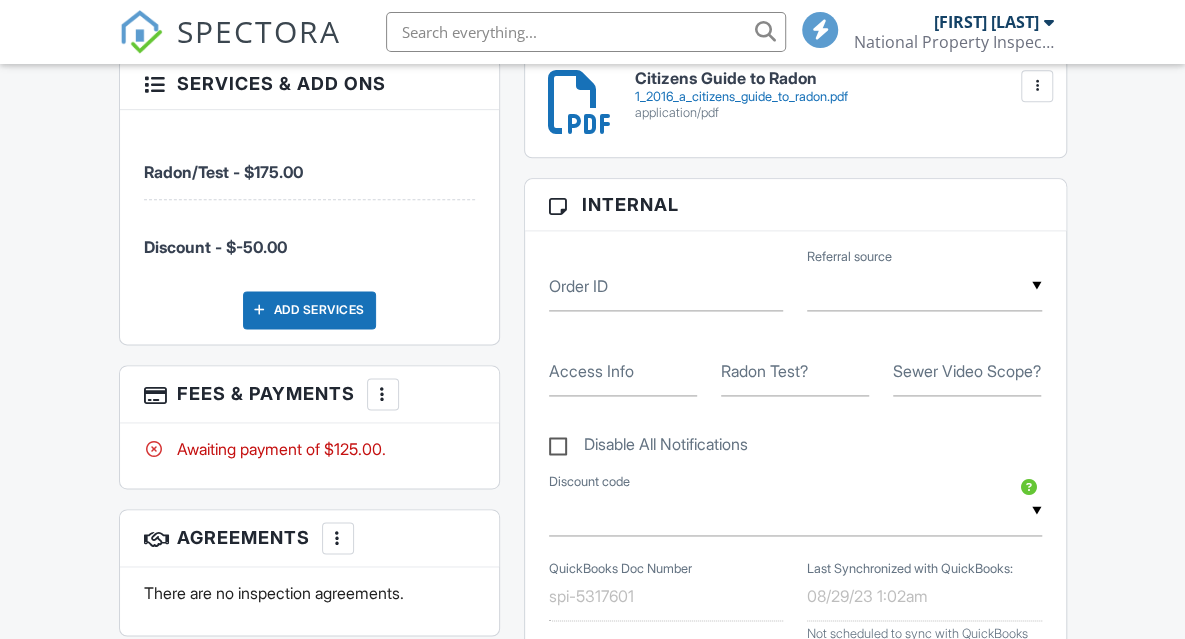 click on "More" at bounding box center (383, 394) 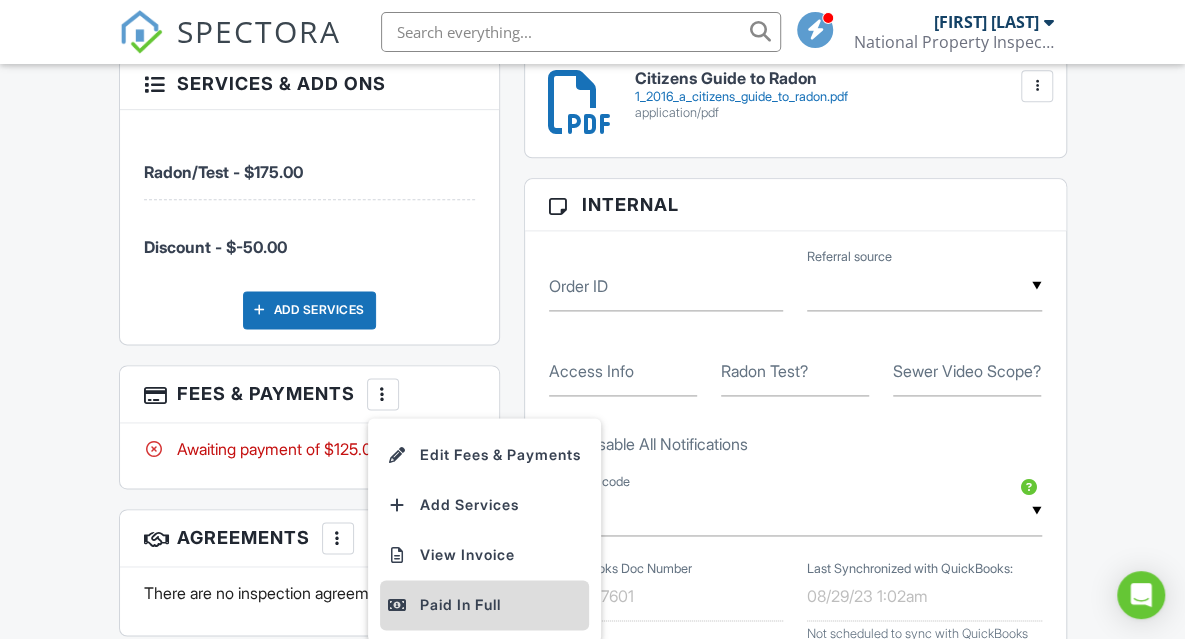 click on "Paid In Full" at bounding box center (484, 605) 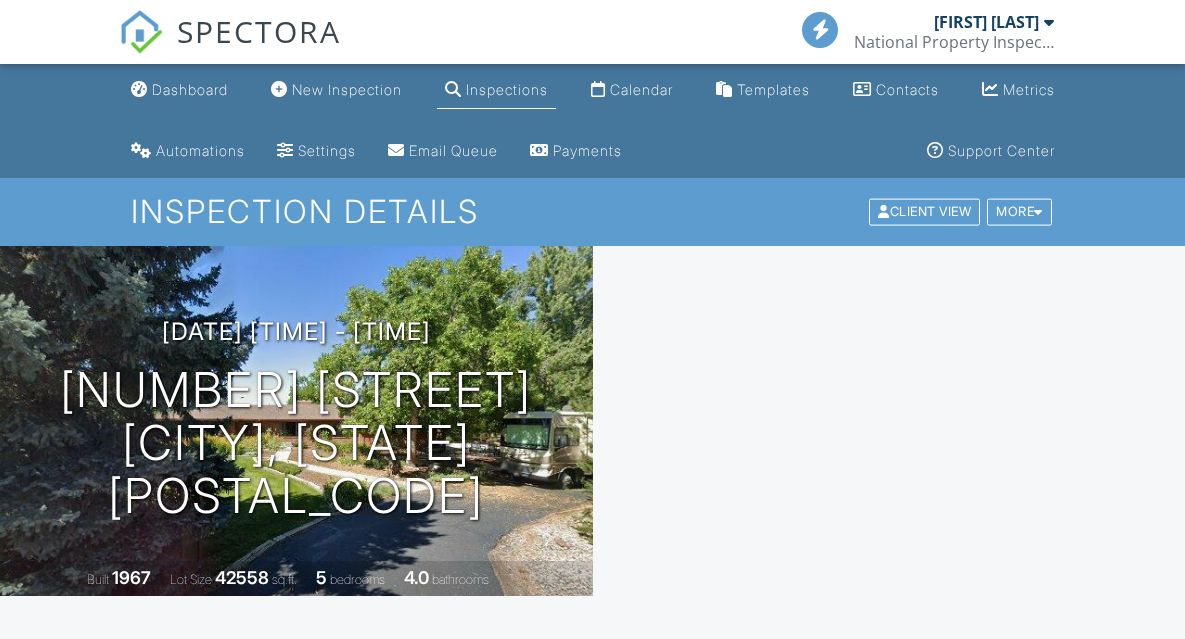 scroll, scrollTop: 0, scrollLeft: 0, axis: both 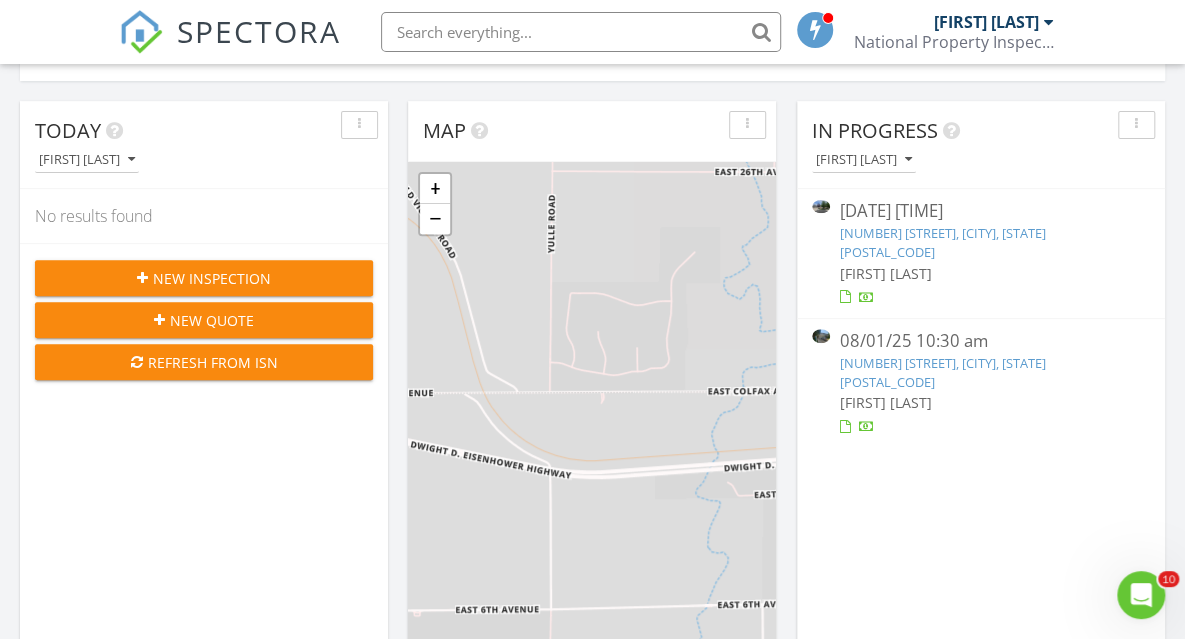 click on "[NUMBER] [STREET], [CITY], [STATE] [POSTAL_CODE]" at bounding box center [943, 242] 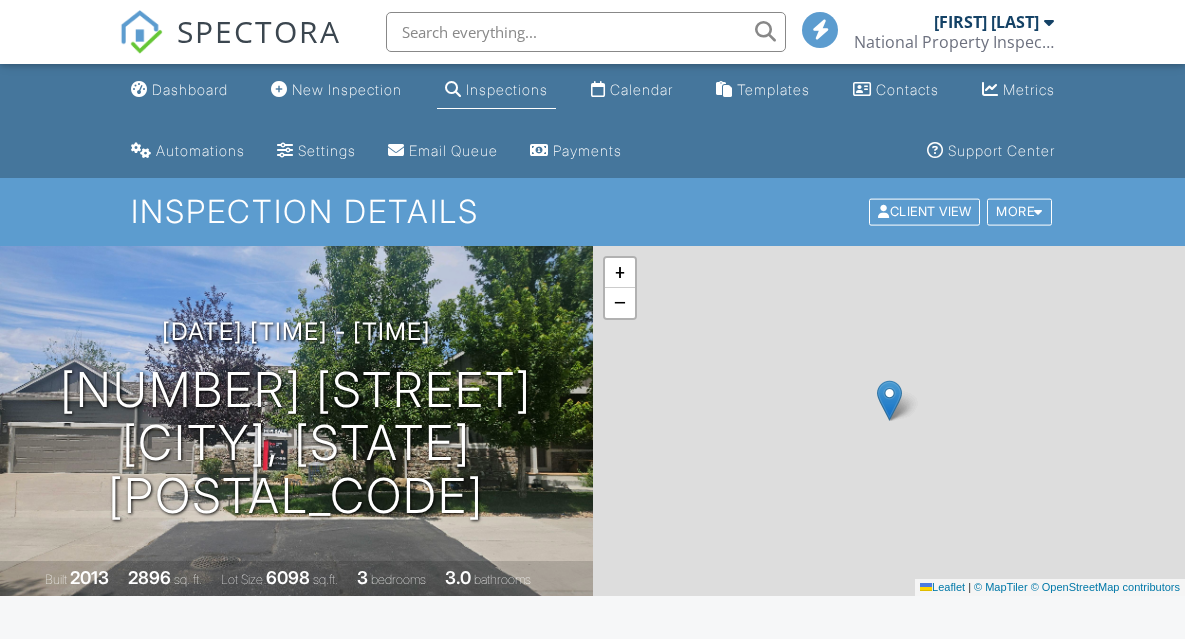 scroll, scrollTop: 0, scrollLeft: 0, axis: both 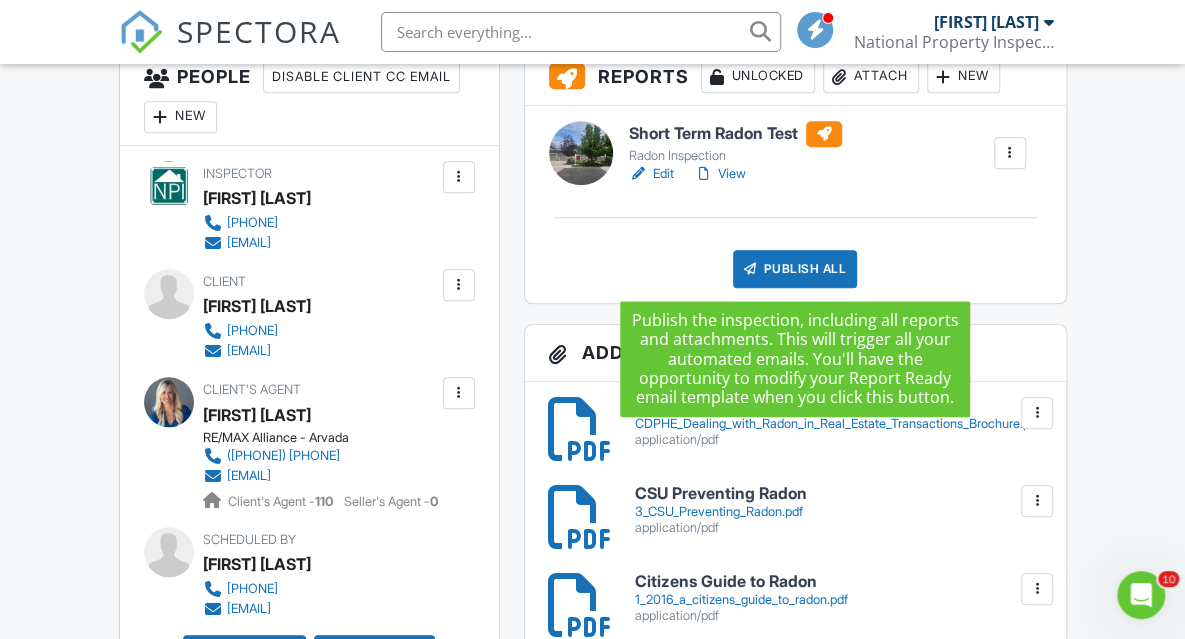 click on "Publish All" at bounding box center [795, 269] 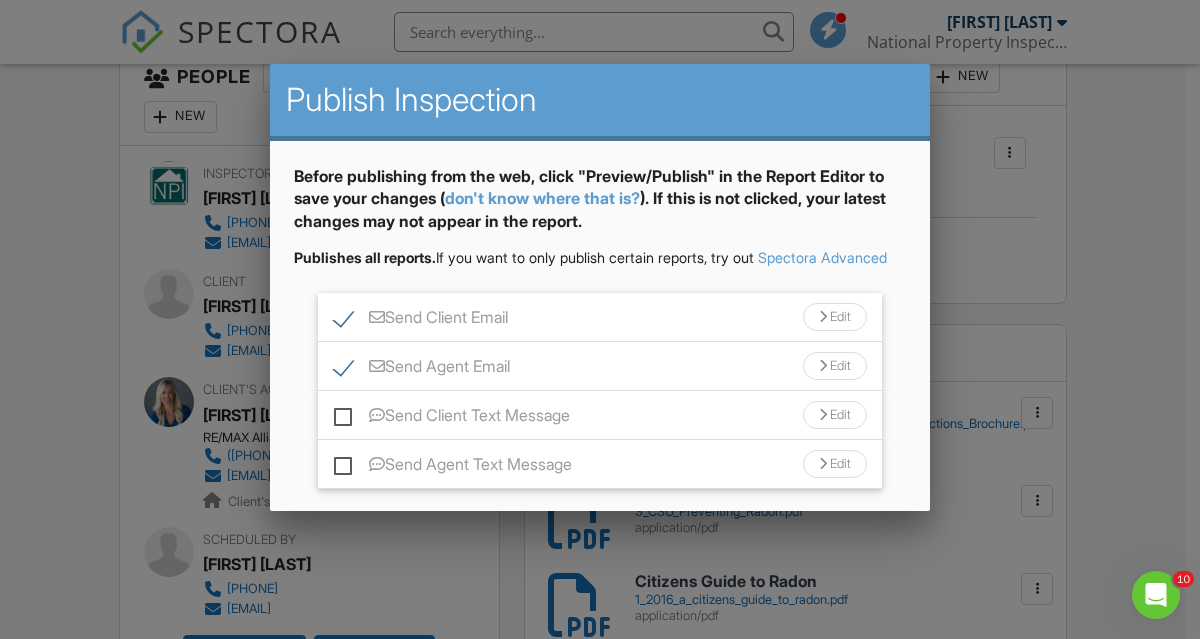 scroll, scrollTop: 140, scrollLeft: 0, axis: vertical 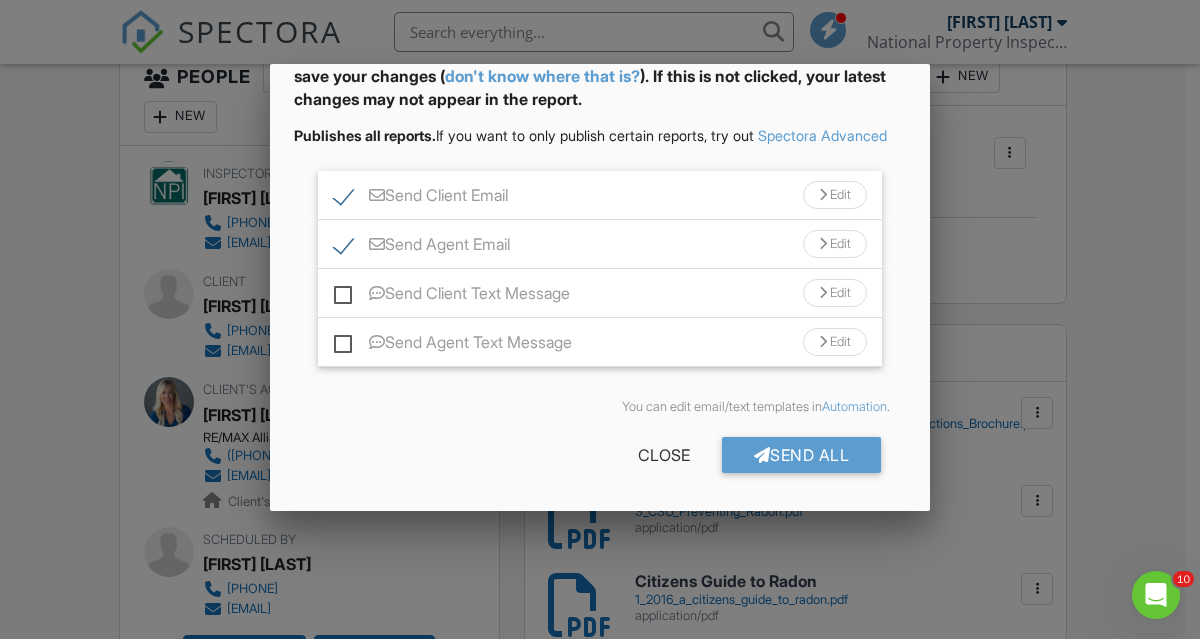 click on "Send All" at bounding box center [802, 455] 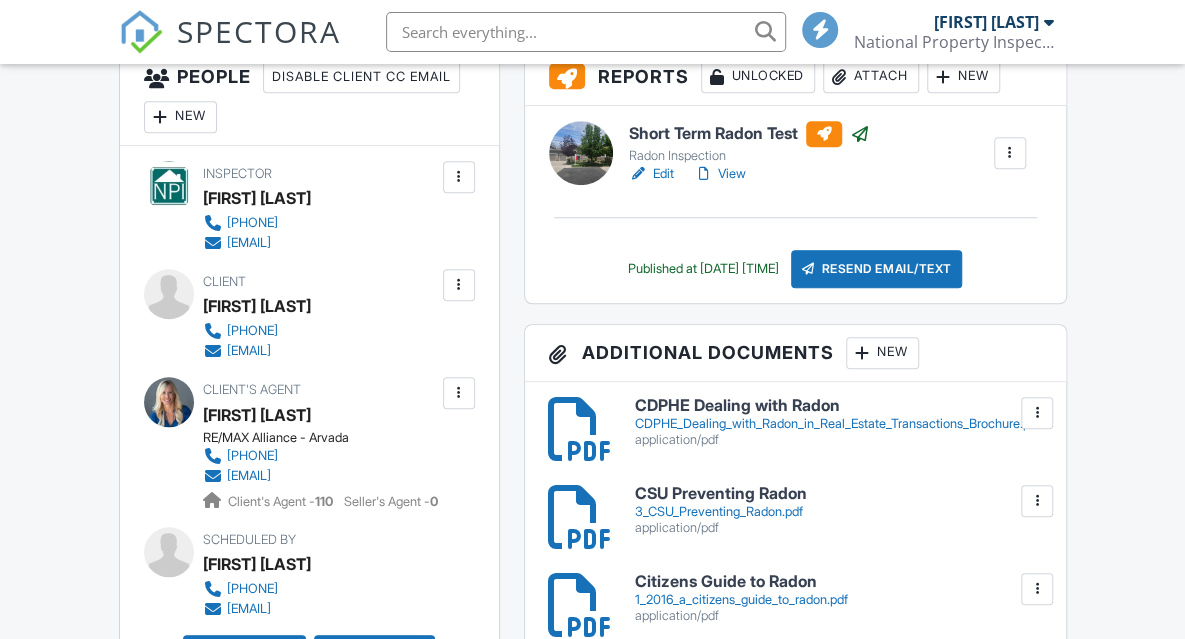 scroll, scrollTop: 0, scrollLeft: 0, axis: both 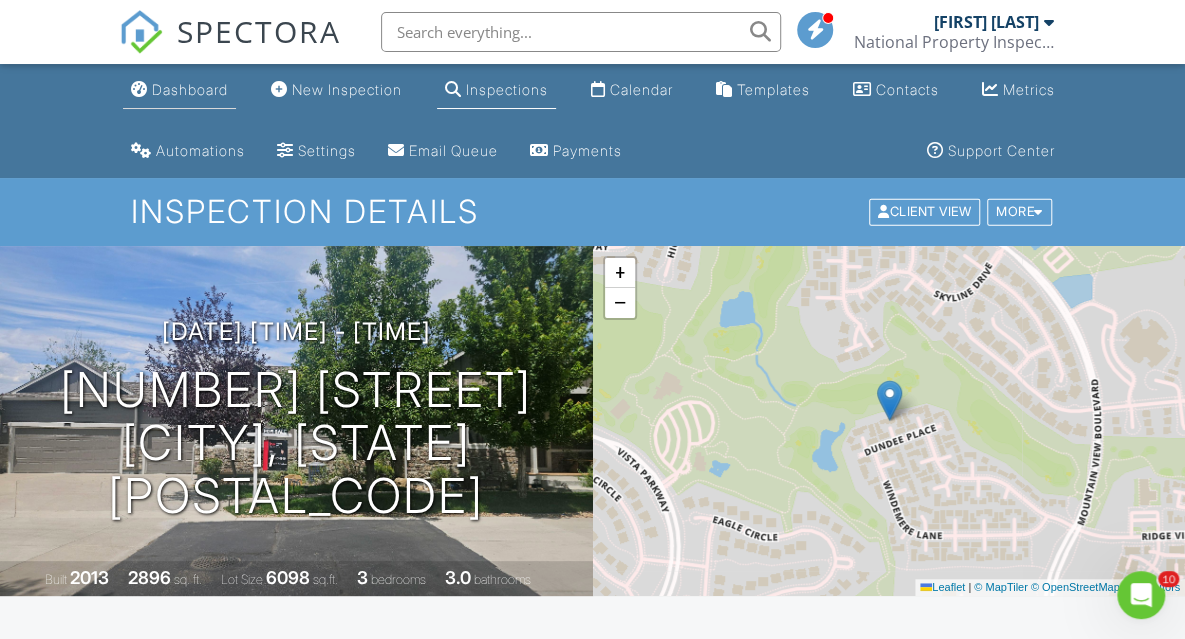 click on "Dashboard" at bounding box center (179, 90) 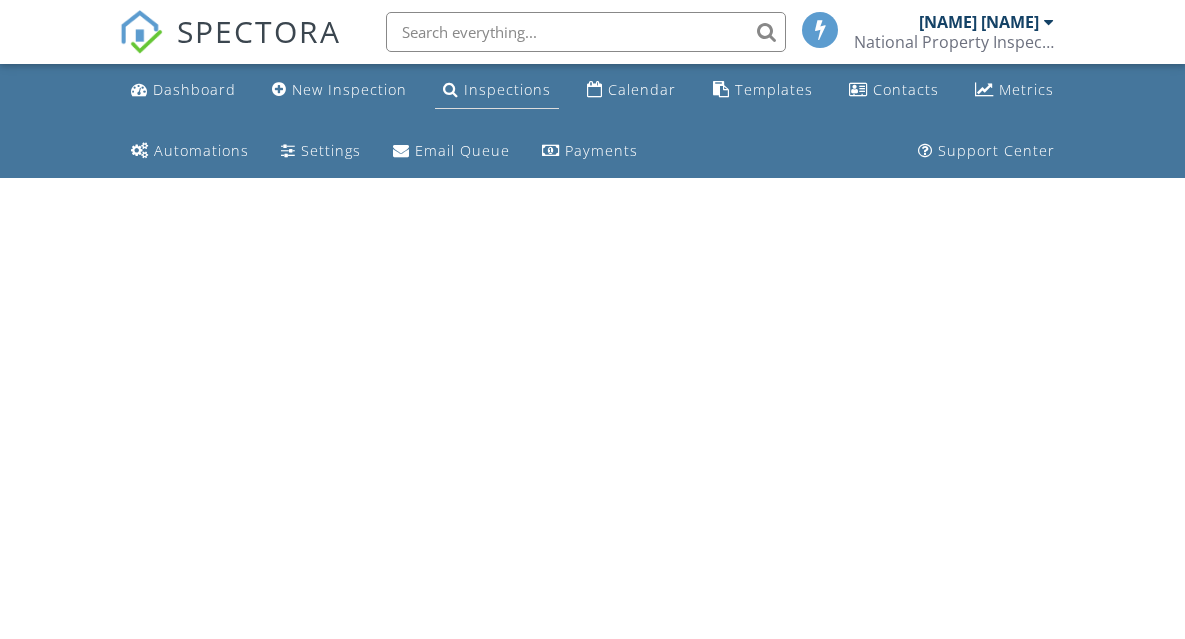 scroll, scrollTop: 0, scrollLeft: 0, axis: both 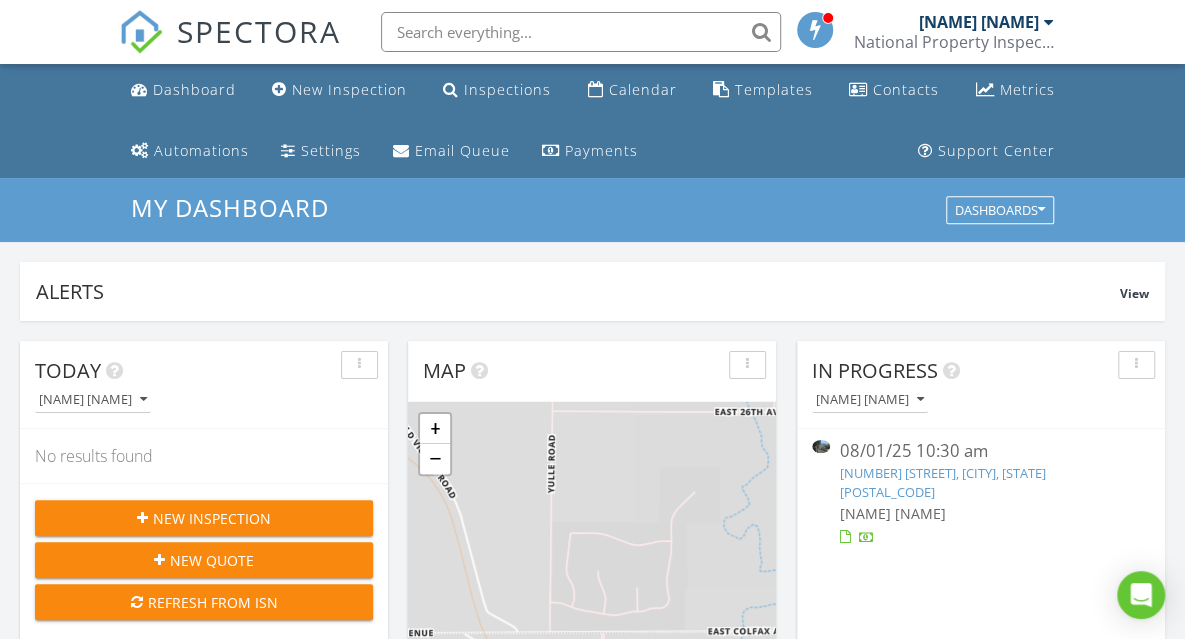 click on "[NUMBER] [STREET], [CITY], [STATE] [POSTAL_CODE]" at bounding box center (943, 482) 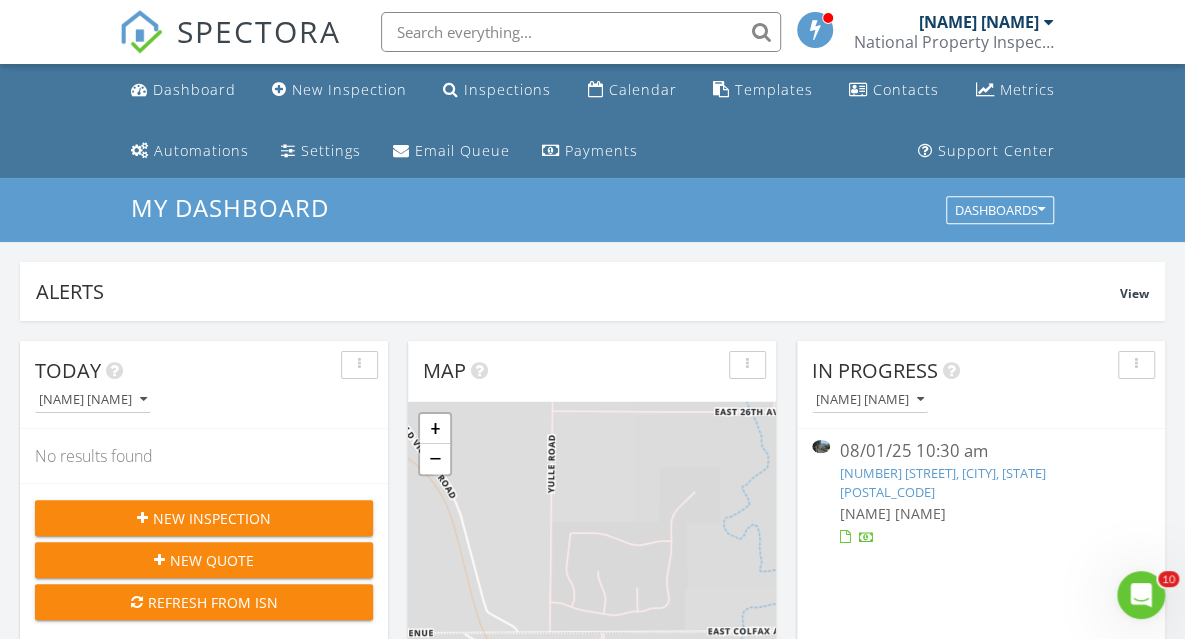 scroll, scrollTop: 0, scrollLeft: 0, axis: both 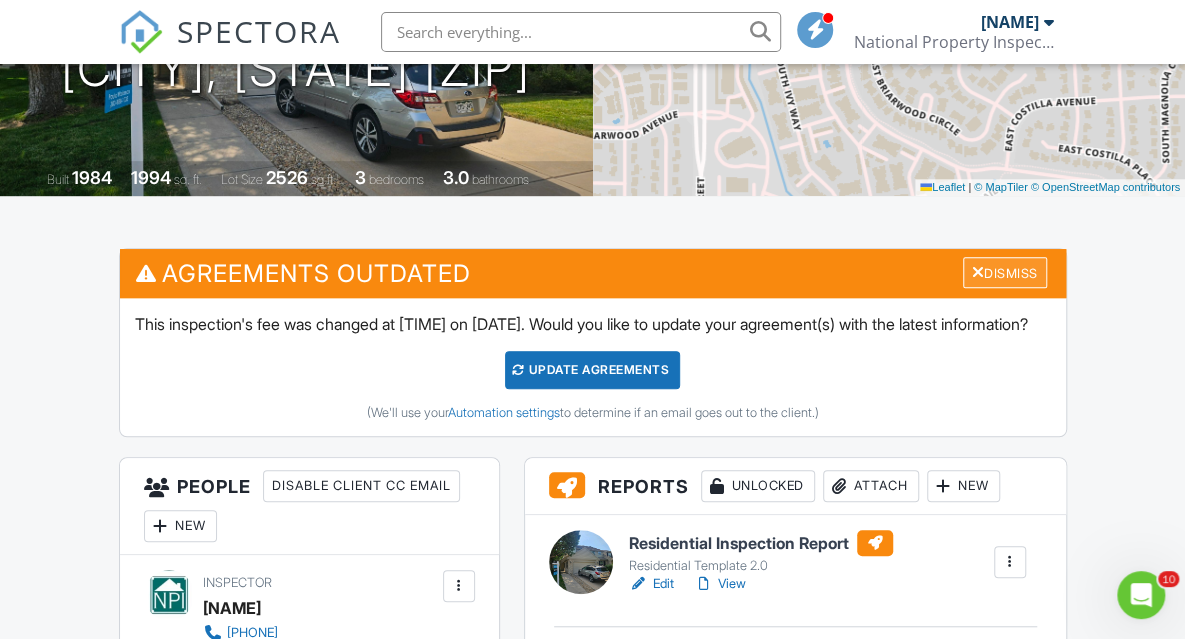 click on "Dismiss" at bounding box center [1005, 272] 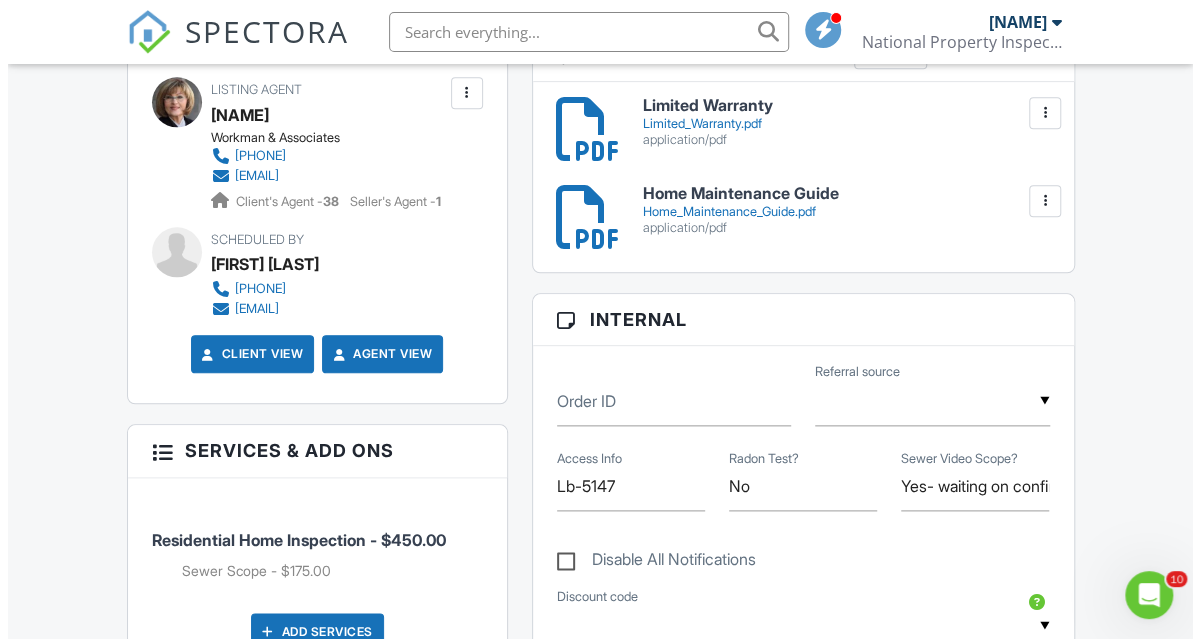 scroll, scrollTop: 500, scrollLeft: 0, axis: vertical 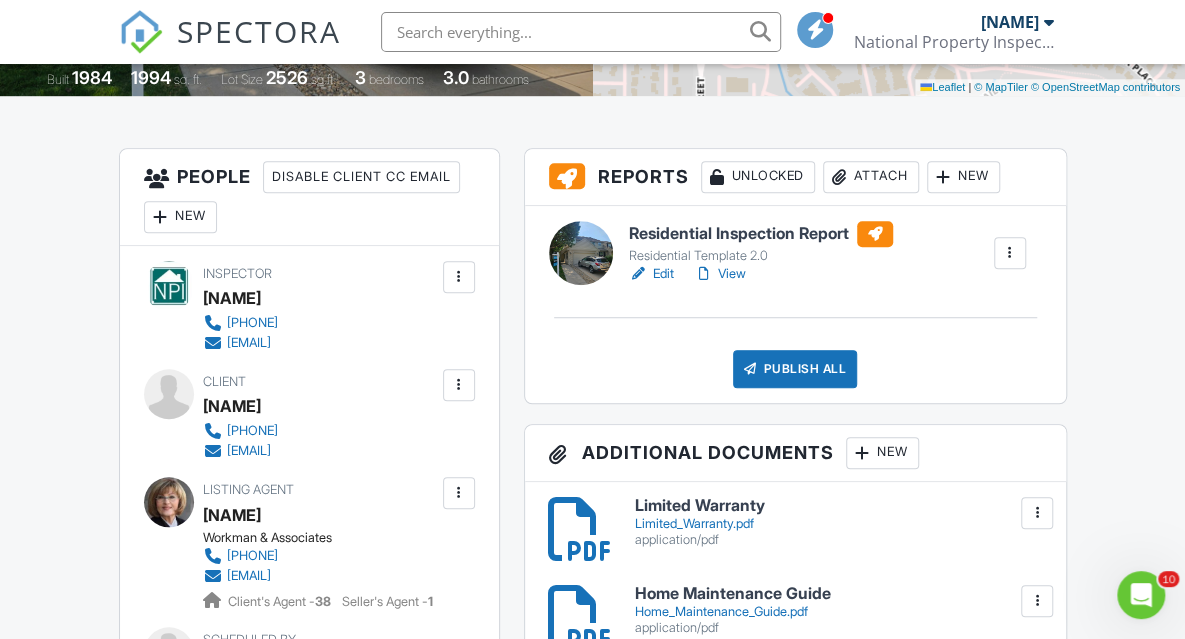 click on "Attach" at bounding box center (871, 177) 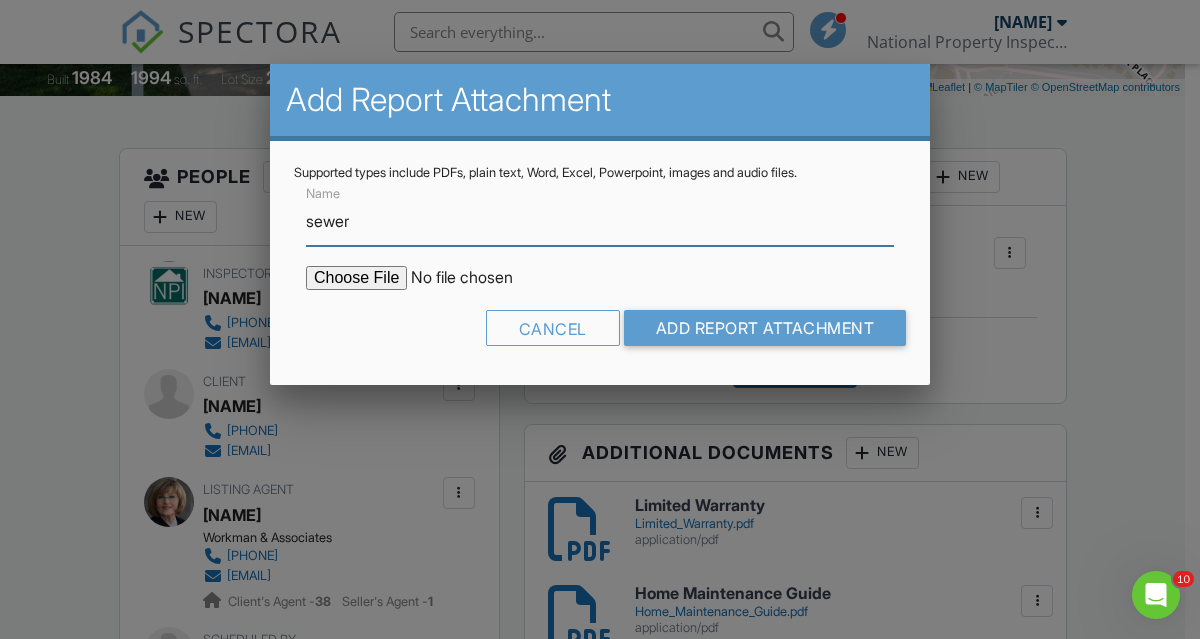 type on "Sewer Report" 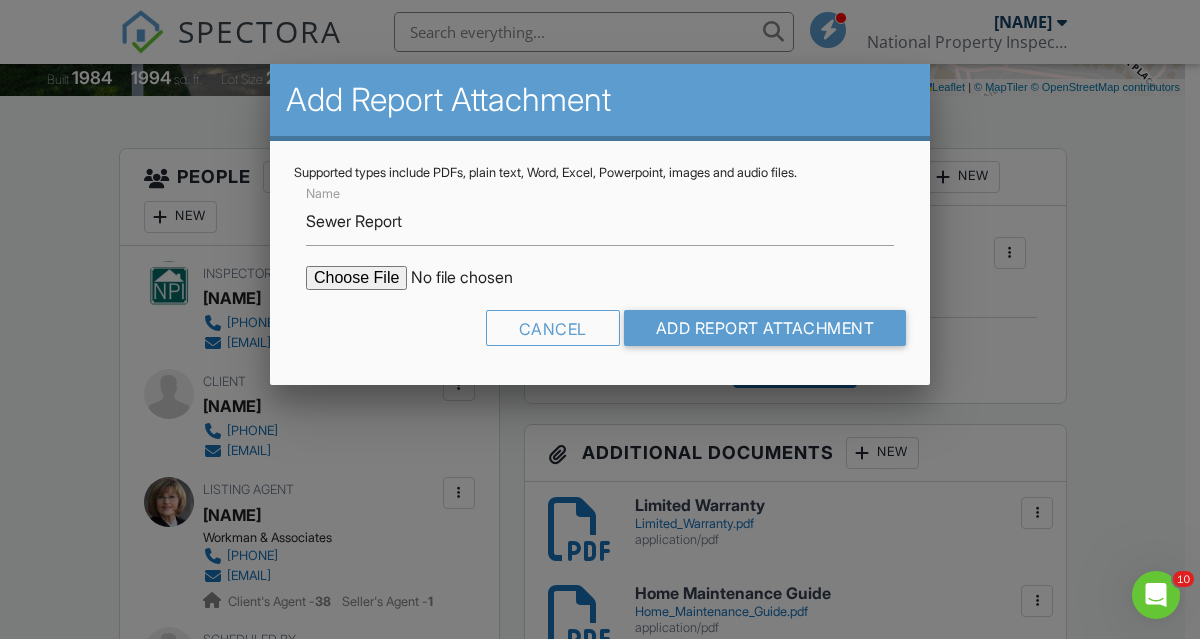 click at bounding box center (476, 278) 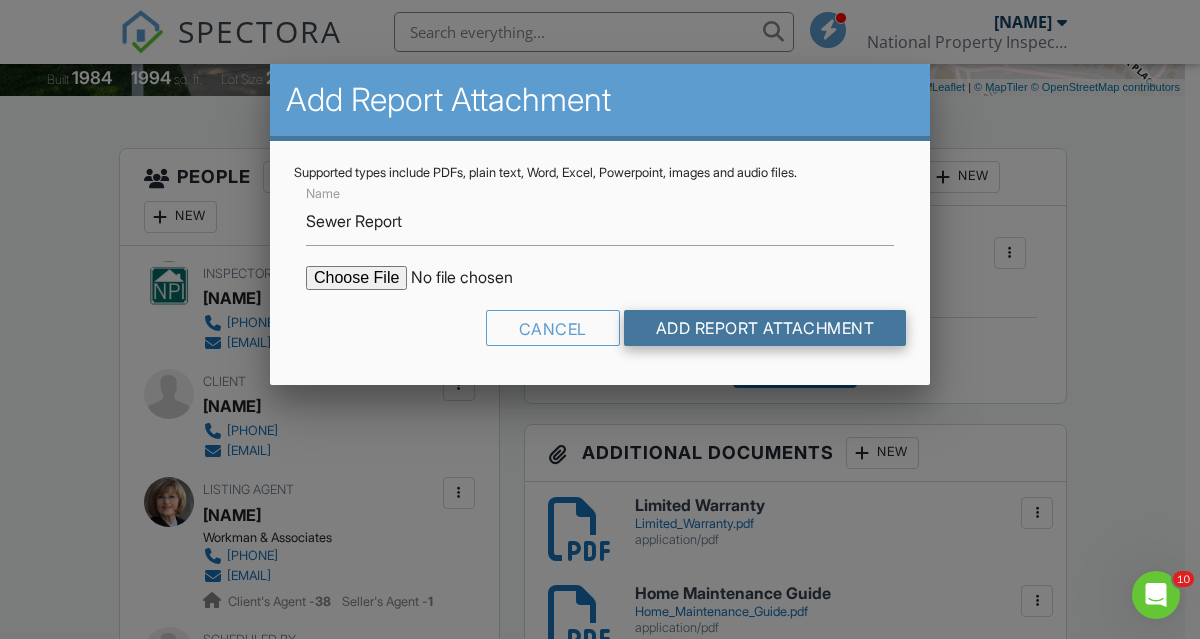 click on "Add Report Attachment" at bounding box center (765, 328) 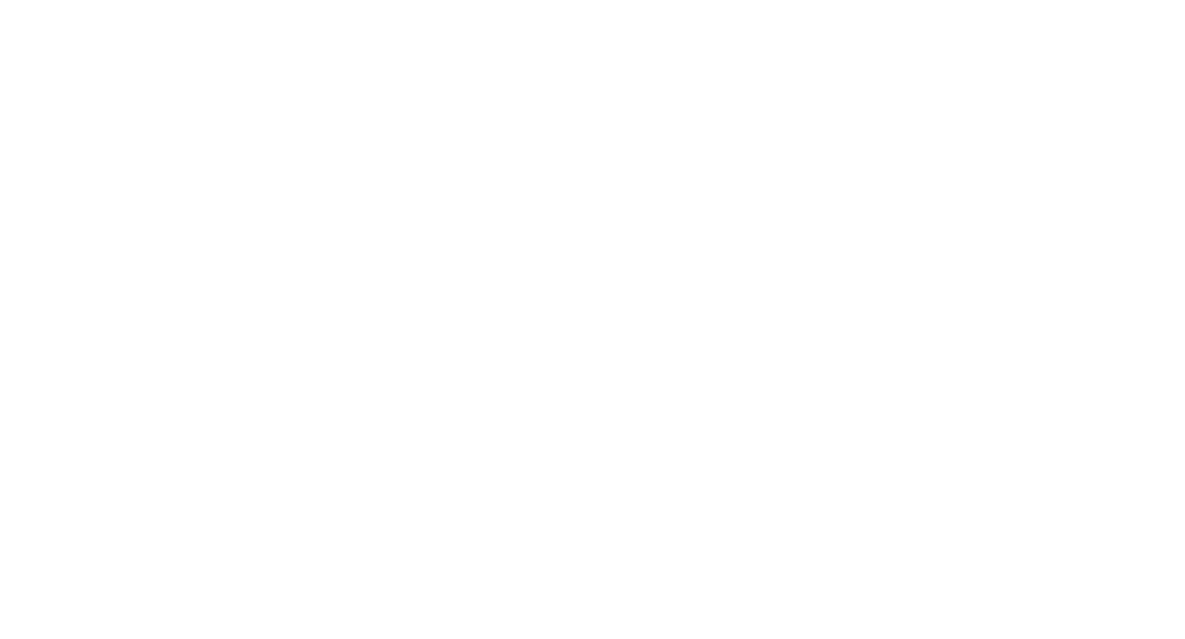 scroll, scrollTop: 0, scrollLeft: 0, axis: both 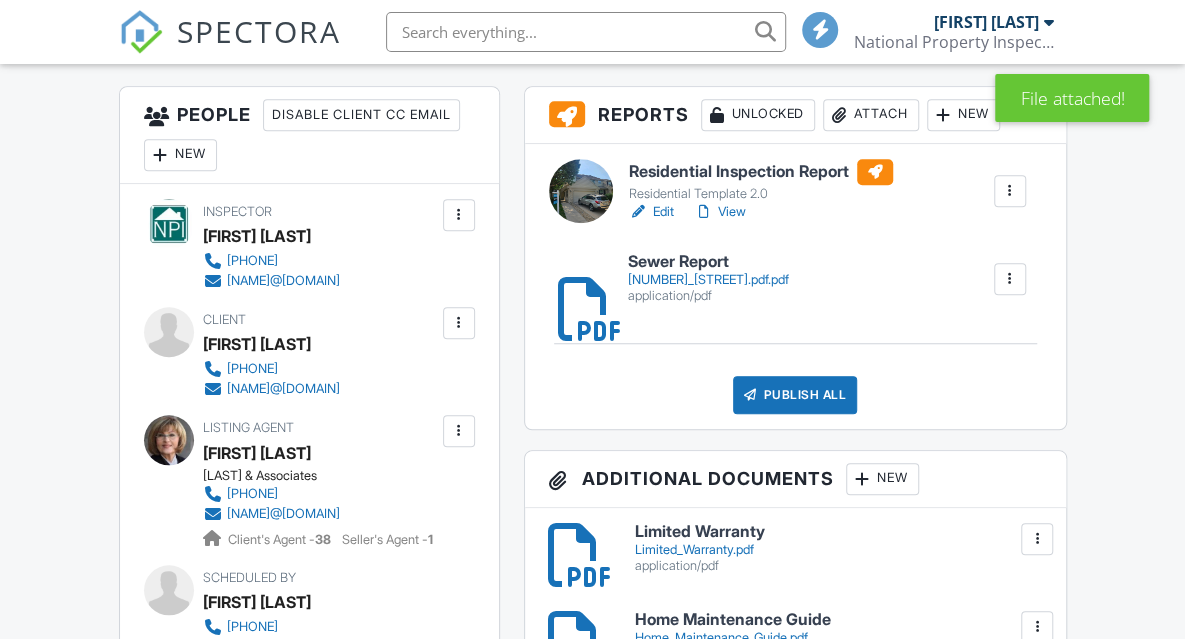 click on "Edit" at bounding box center [651, 212] 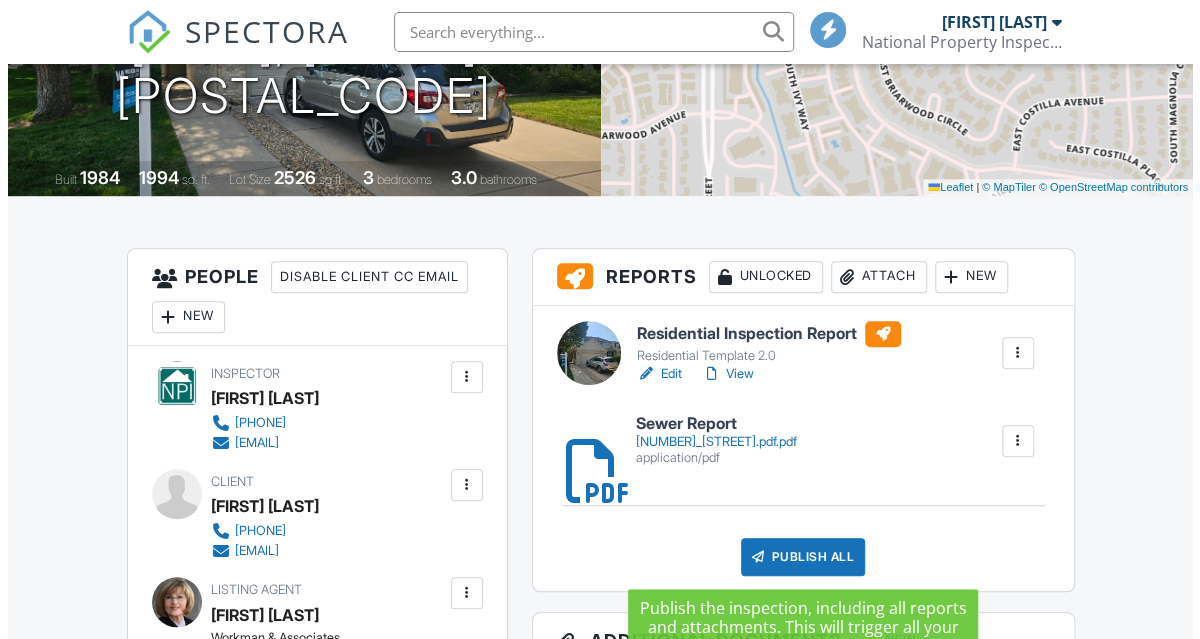 scroll, scrollTop: 400, scrollLeft: 0, axis: vertical 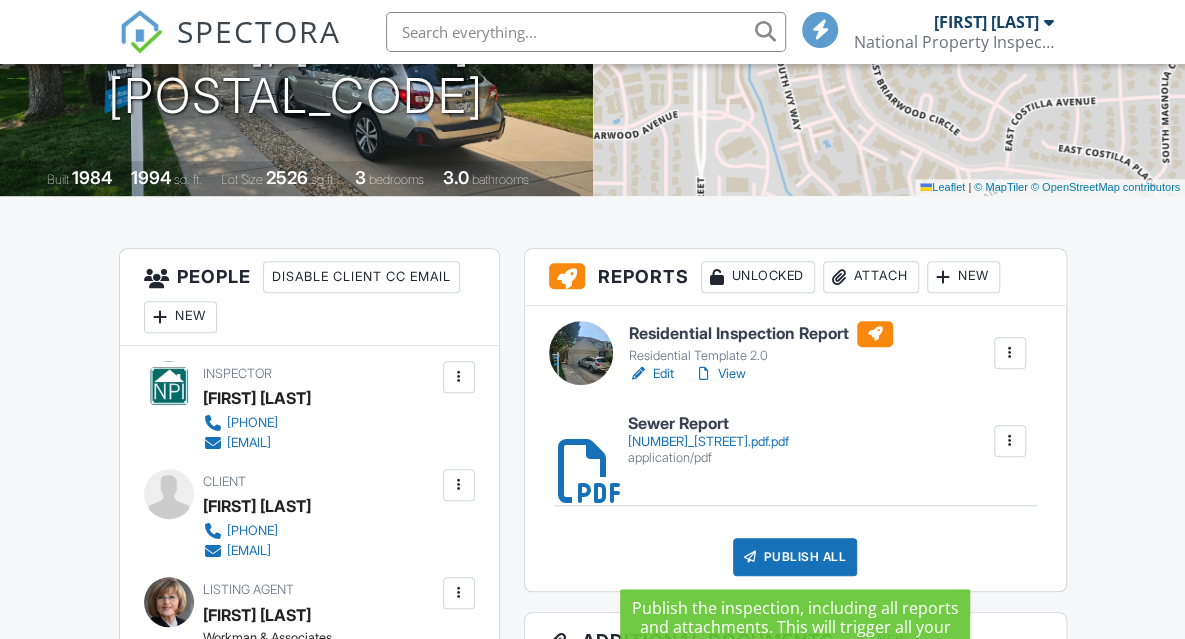 click on "Publish All" at bounding box center [795, 557] 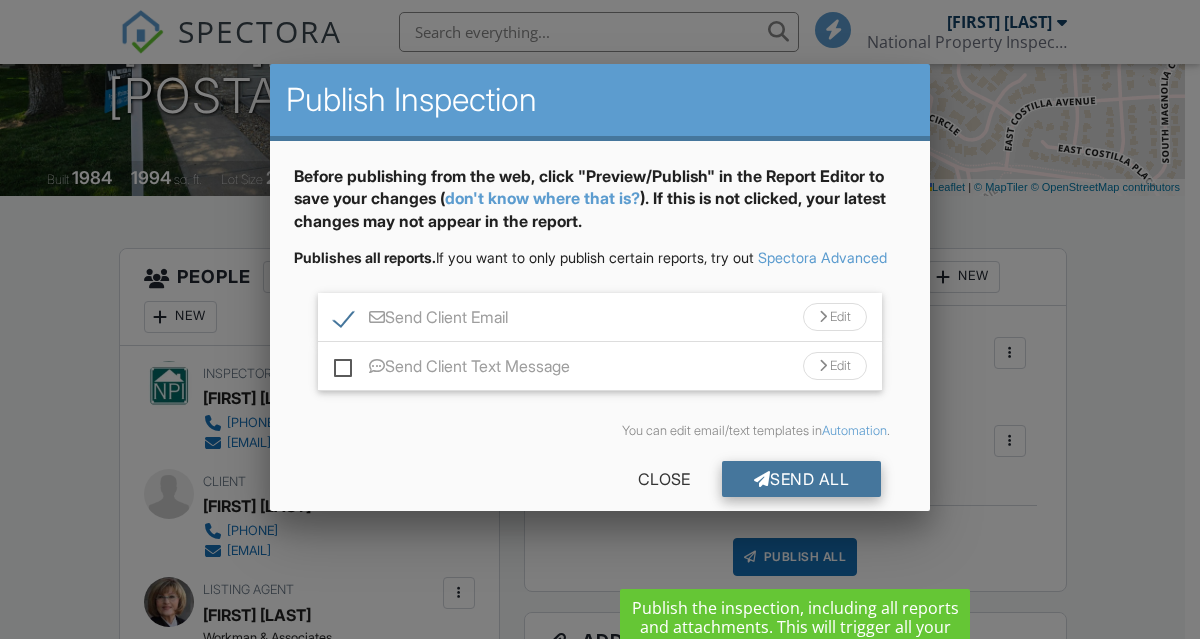 scroll, scrollTop: 0, scrollLeft: 0, axis: both 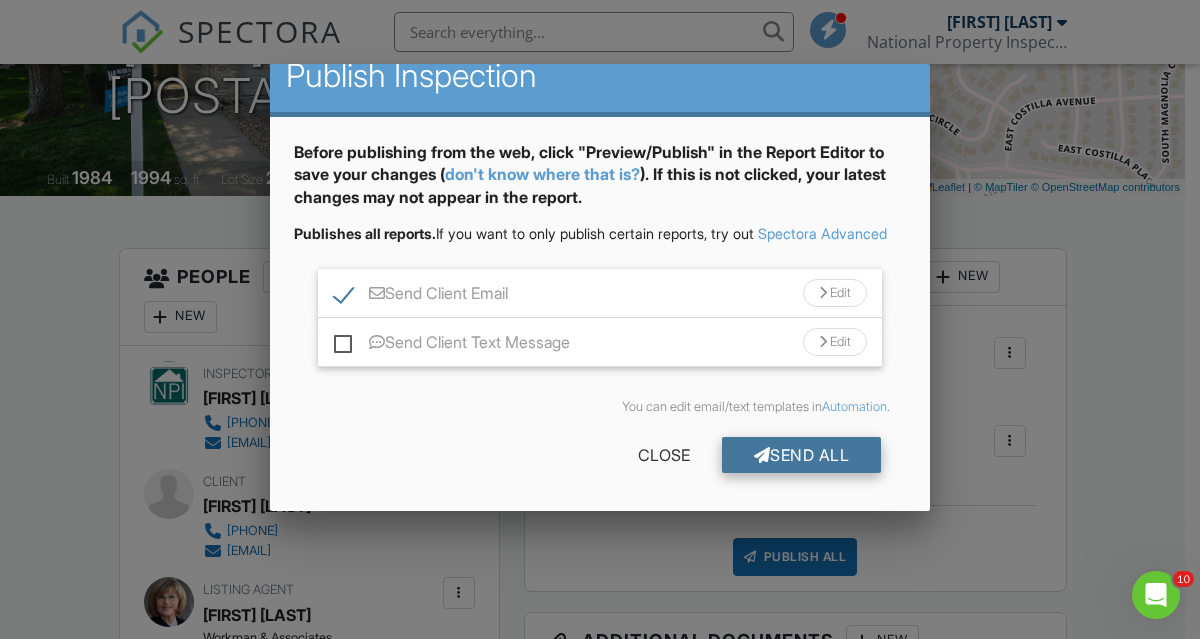 click on "Send All" at bounding box center (802, 455) 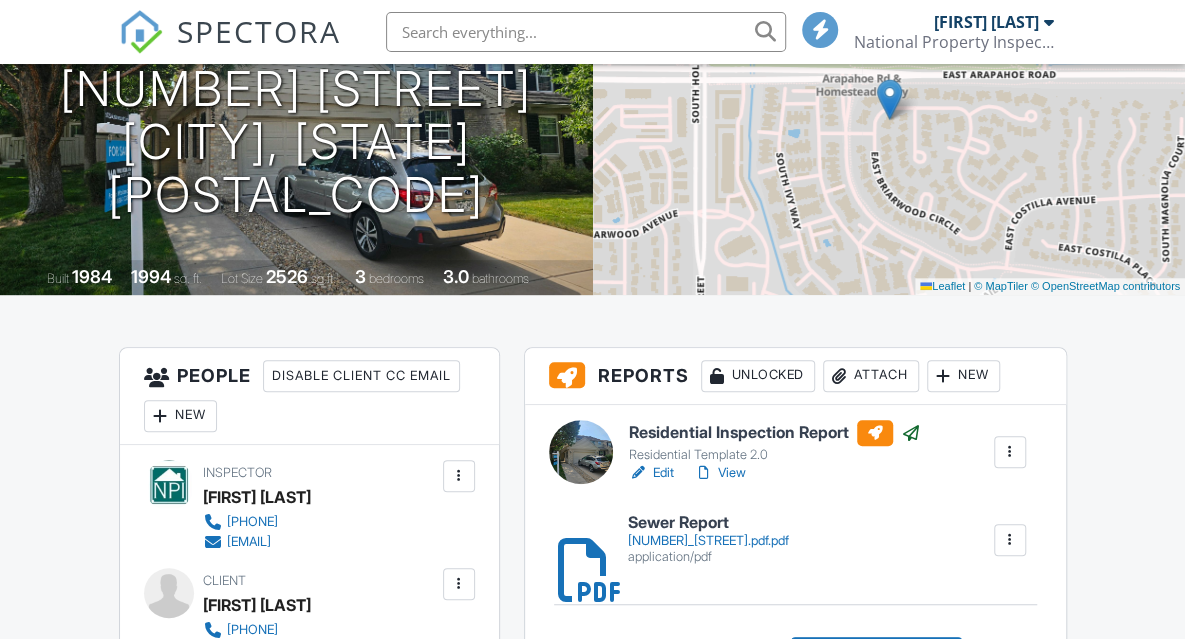 scroll, scrollTop: 102, scrollLeft: 0, axis: vertical 